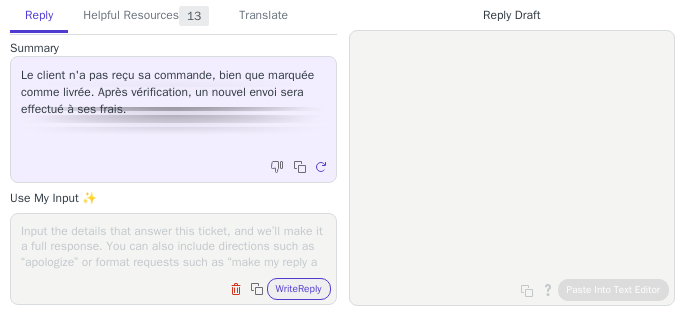 scroll, scrollTop: 0, scrollLeft: 0, axis: both 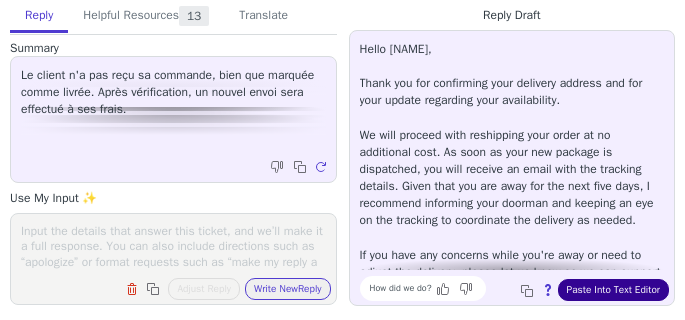 click on "Paste Into Text Editor" at bounding box center (613, 290) 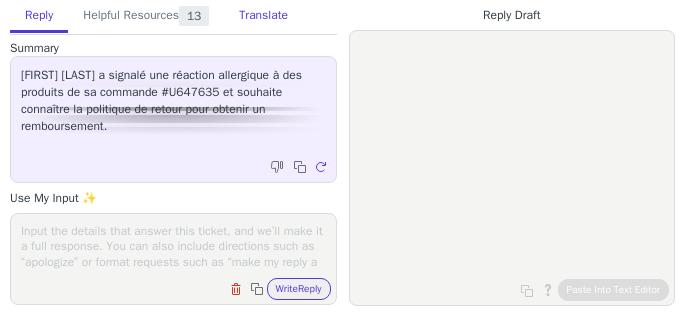 scroll, scrollTop: 0, scrollLeft: 0, axis: both 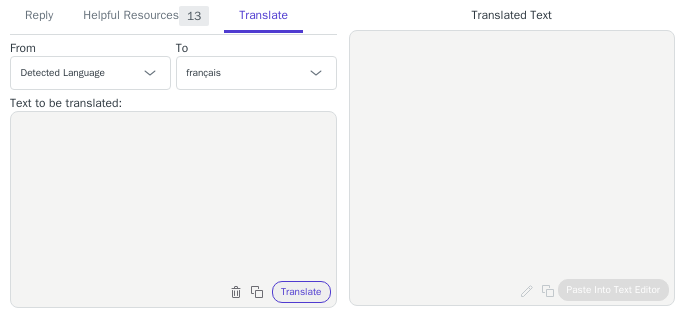 click at bounding box center [173, 197] 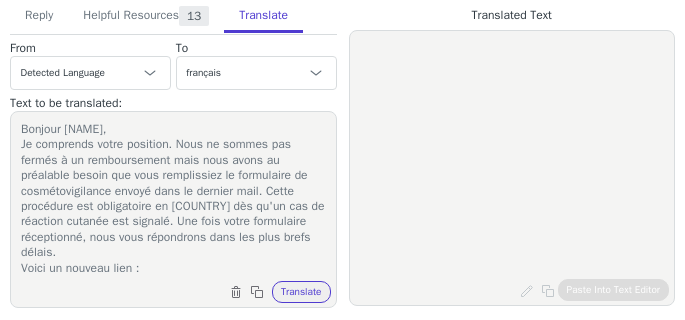 scroll, scrollTop: 81, scrollLeft: 0, axis: vertical 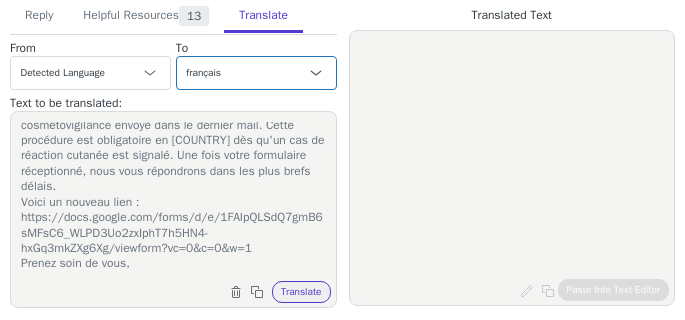 type on "Bonjour X,
Je comprends votre position. Nous ne sommes pas fermés à un remboursement mais nous avons au préalable besoin que vous remplissiez le formulaire de cosmétovigilance envoyé dans le dernier mail. Cette procédure est obligatoire en France dès qu'un cas de réaction cutanée est signalé. Une fois votre formulaire réceptionné, nous vous répondrons dans les plus brefs délais.
Voici un nouveau lien : https://docs.google.com/forms/d/e/1FAIpQLSdQ7gmB6sMFsC6_WLPD3Uo2zxIphT7h5HN4-hxGq3mkZXg6Xg/viewform?vc=0&c=0&w=1
Prenez soin de vous," 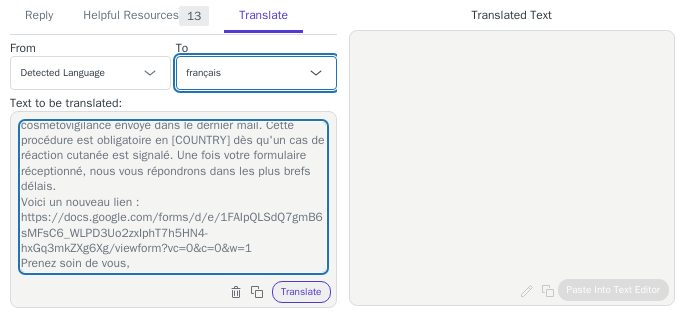 click on "Czech anglais (États-Unis) - English (United States) Danish Dutch français French (Canada) allemand - Deutsch Italian Japanese Korean Norwegian Polish Portuguese Portuguese (Brazil) Slovak Spanish Swedish anglais (Royaume-Uni) - English (United Kingdom) anglais (Monde) - English (world) français (France)" at bounding box center (256, 73) 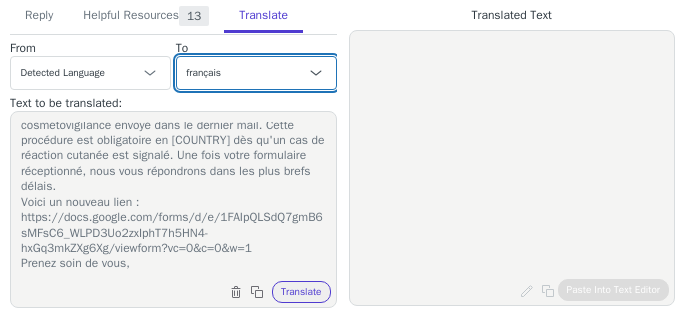 select on "en-us" 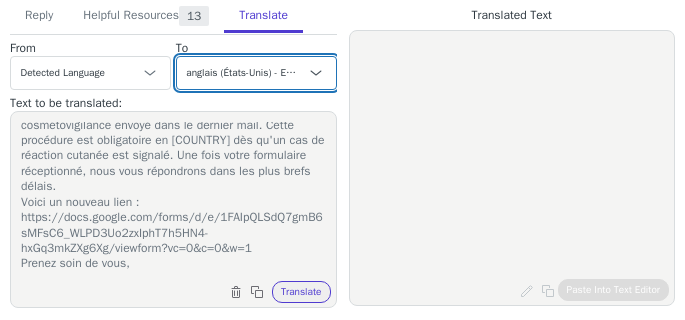 click on "Czech anglais (États-Unis) - English (United States) Danish Dutch français French (Canada) allemand - Deutsch Italian Japanese Korean Norwegian Polish Portuguese Portuguese (Brazil) Slovak Spanish Swedish anglais (Royaume-Uni) - English (United Kingdom) anglais (Monde) - English (world) français (France)" at bounding box center (256, 73) 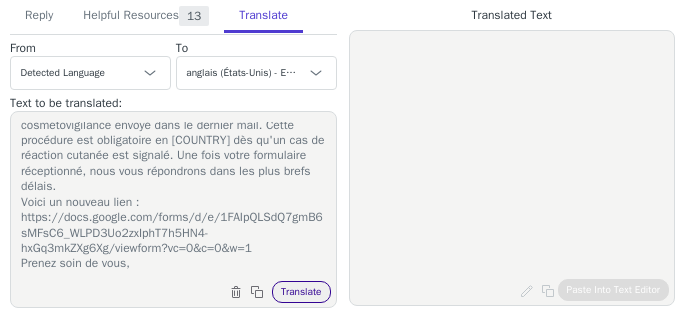 click on "Translate" at bounding box center (301, 292) 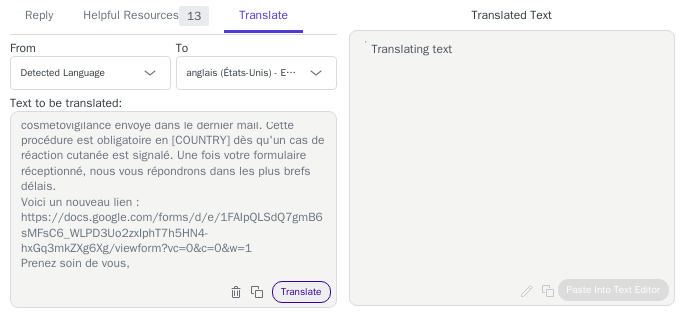 scroll, scrollTop: 0, scrollLeft: 0, axis: both 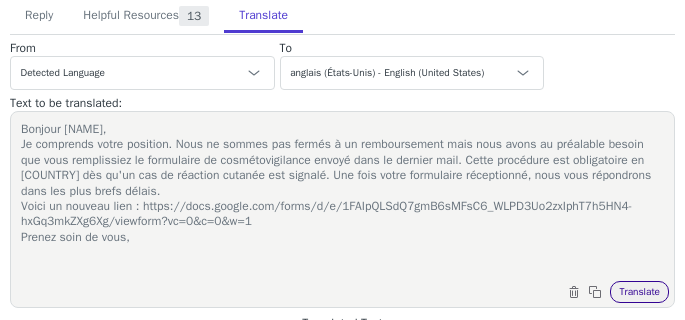 click on "Translate" at bounding box center [639, 292] 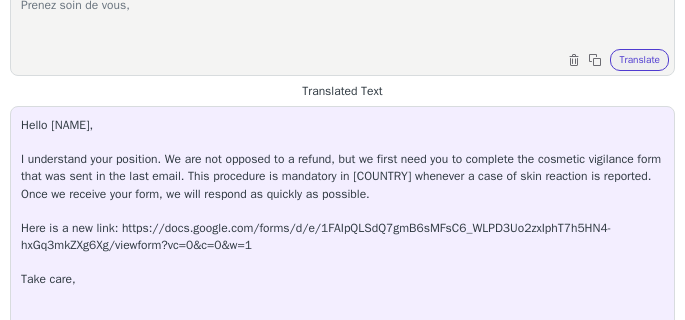 scroll, scrollTop: 295, scrollLeft: 0, axis: vertical 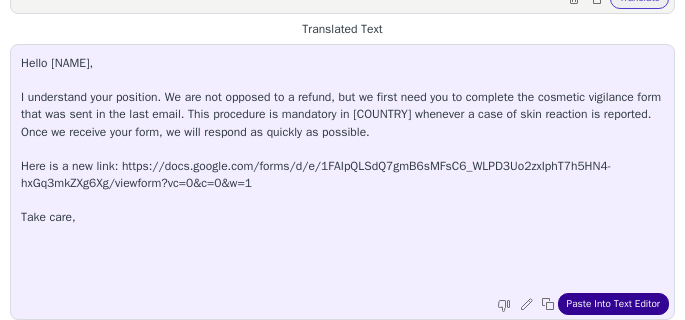 click on "Paste Into Text Editor" at bounding box center [613, 304] 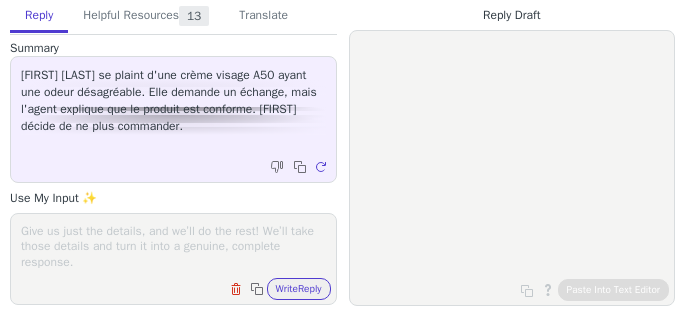 scroll, scrollTop: 0, scrollLeft: 0, axis: both 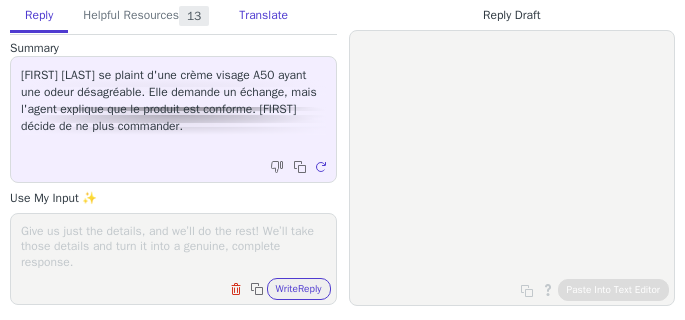 click on "Translate" at bounding box center [263, 16] 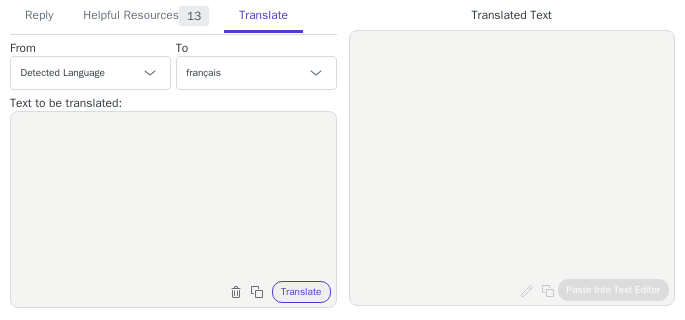 click at bounding box center [173, 197] 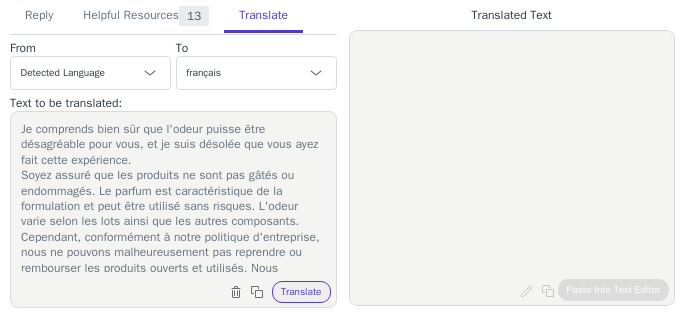 scroll, scrollTop: 174, scrollLeft: 0, axis: vertical 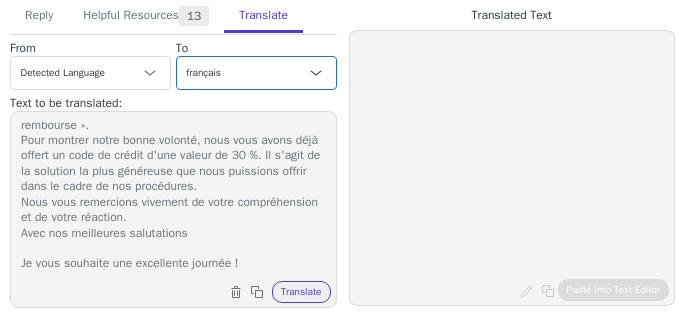 type on "Je comprends bien sûr que l'odeur puisse être désagréable pour vous, et je suis désolée que vous ayez fait cette expérience.
Soyez assuré que les produits ne sont pas gâtés ou endommagés. Le parfum est caractéristique de la formulation et peut être utilisé sans risques. L'odeur varie selon les lots ainsi que les autres composants.
Cependant, conformément à notre politique d'entreprise, nous ne pouvons malheureusement pas reprendre ou rembourser les produits ouverts et utilisés. Nous n'offrons pas non plus de garantie « satisfait ou remboursé ».
Pour montrer notre bonne volonté, nous vous avons déjà offert un code de crédit d'une valeur de 30 %. Il s'agit de la solution la plus généreuse que nous puissions offrir dans le cadre de nos procédures.
Nous vous remercions vivement de votre compréhension et de votre réaction.
Avec nos meilleures salutations
Je vous souhaite une excellente journée !" 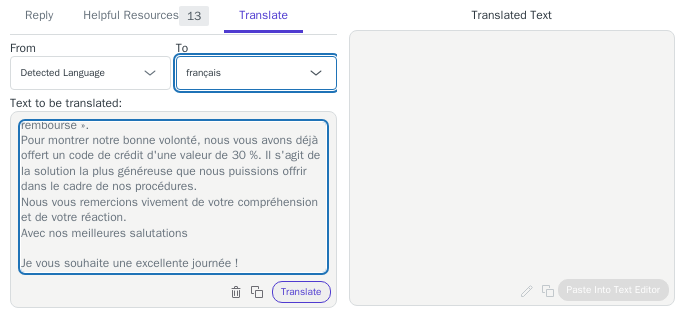 click on "Czech anglais (États-Unis) - English (United States) Danish Dutch français French (Canada) allemand - Deutsch Italian Japanese Korean Norwegian Polish Portuguese Portuguese (Brazil) Slovak Spanish Swedish anglais (Royaume-Uni) - English (United Kingdom) anglais (Monde) - English (world) français (France)" at bounding box center (256, 73) 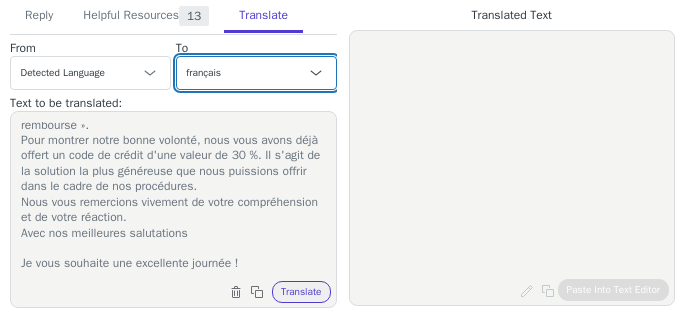 select on "de" 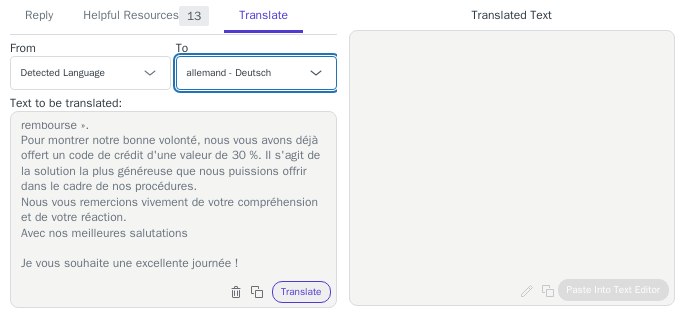 click on "Czech anglais (États-Unis) - English (United States) Danish Dutch français French (Canada) allemand - Deutsch Italian Japanese Korean Norwegian Polish Portuguese Portuguese (Brazil) Slovak Spanish Swedish anglais (Royaume-Uni) - English (United Kingdom) anglais (Monde) - English (world) français (France)" at bounding box center [256, 73] 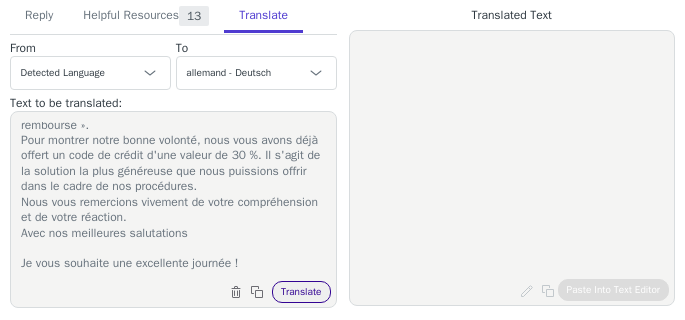 click on "Translate" at bounding box center [301, 292] 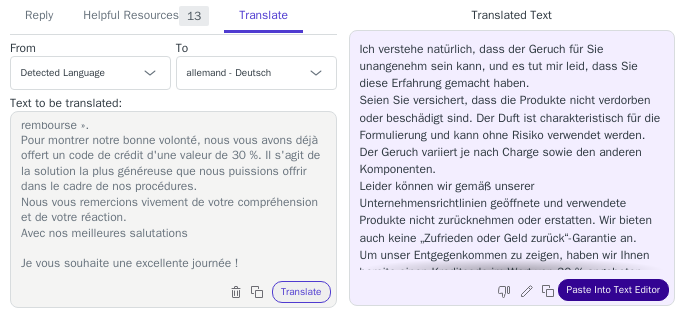click on "Paste Into Text Editor" at bounding box center (613, 290) 